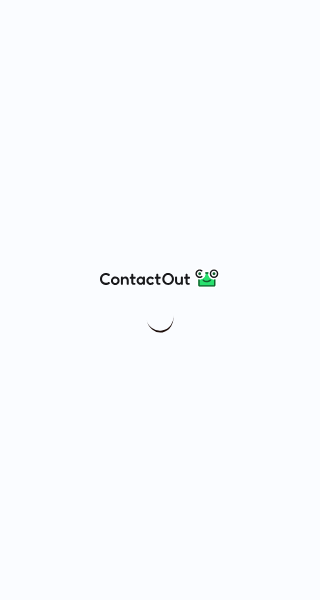 scroll, scrollTop: 0, scrollLeft: 0, axis: both 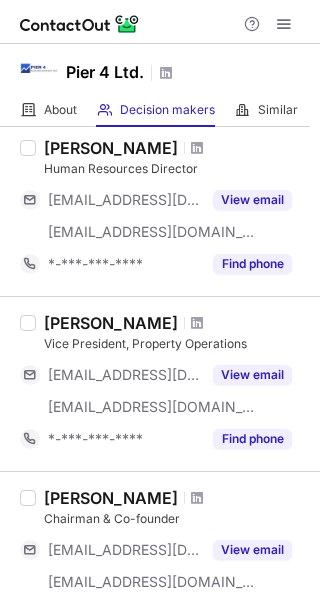 click on "[PERSON_NAME]" at bounding box center [111, 323] 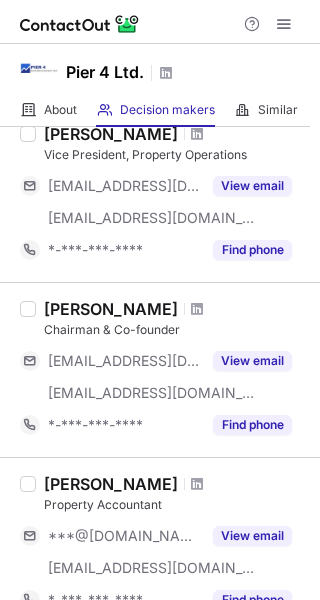 scroll, scrollTop: 500, scrollLeft: 0, axis: vertical 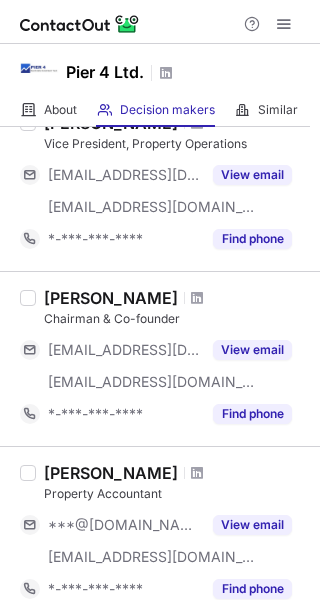 click on "Darrell Ashby" at bounding box center [111, 298] 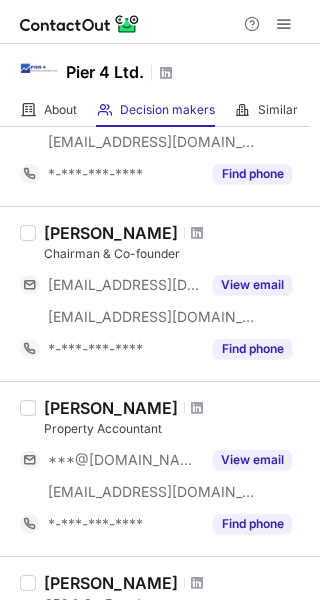 scroll, scrollTop: 600, scrollLeft: 0, axis: vertical 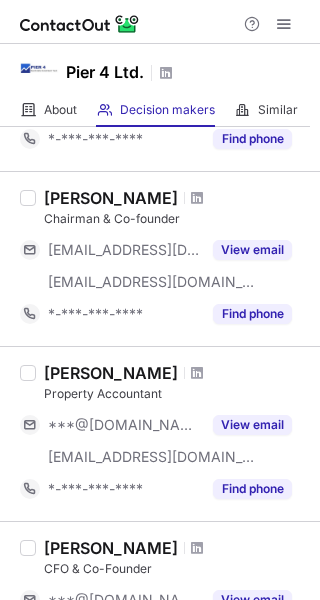 click on "Henry Lam" at bounding box center [111, 373] 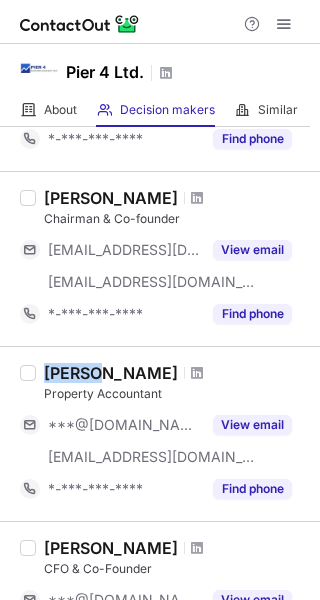 click on "Henry Lam" at bounding box center (111, 373) 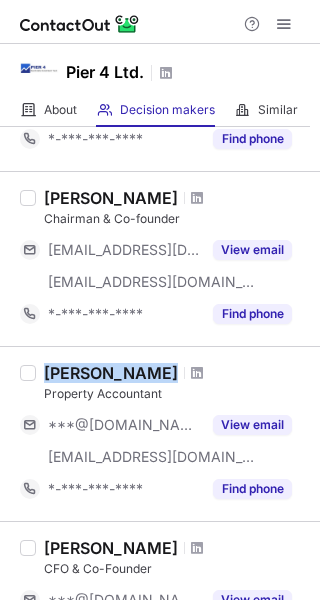click on "Henry Lam" at bounding box center [111, 373] 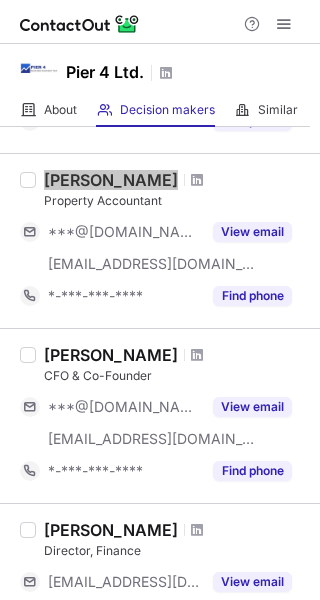 scroll, scrollTop: 800, scrollLeft: 0, axis: vertical 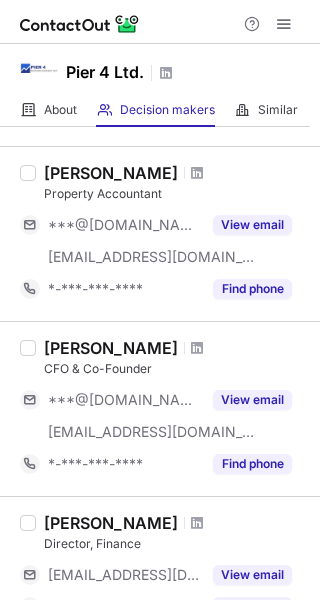 click on "Michael Ashby" at bounding box center (111, 348) 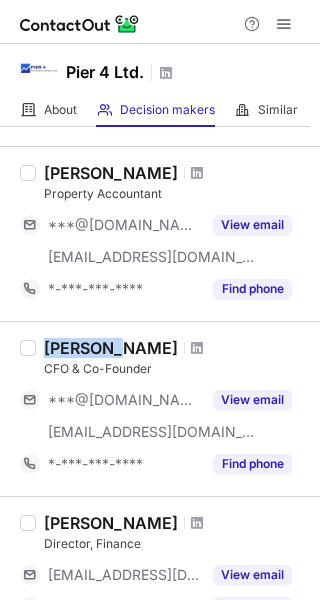 click on "Michael Ashby" at bounding box center [111, 348] 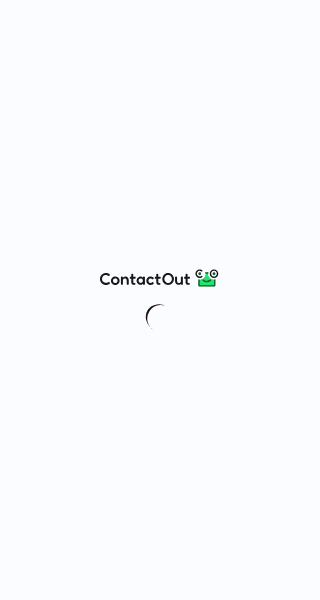 scroll, scrollTop: 0, scrollLeft: 0, axis: both 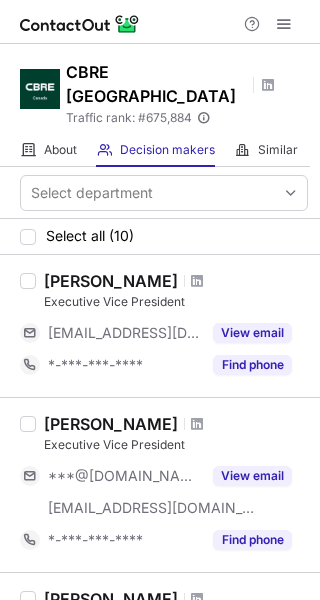 click on "[PERSON_NAME]" at bounding box center (111, 281) 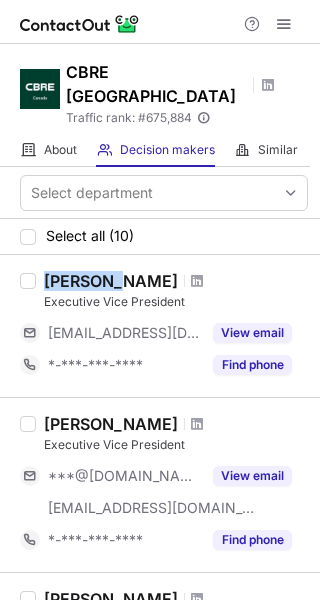 click on "[PERSON_NAME]" at bounding box center [111, 281] 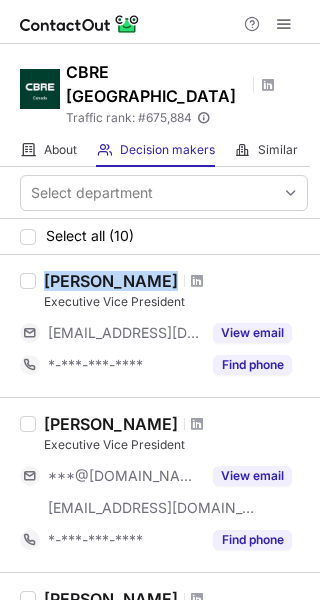 click on "[PERSON_NAME]" at bounding box center [111, 281] 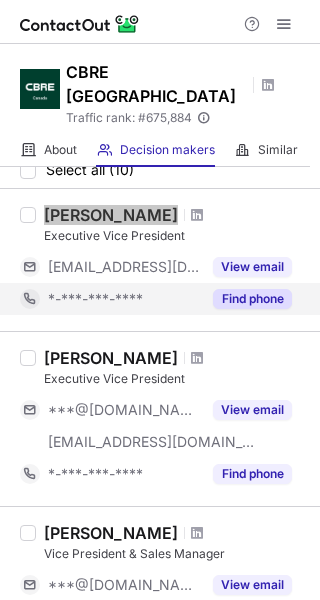 scroll, scrollTop: 100, scrollLeft: 0, axis: vertical 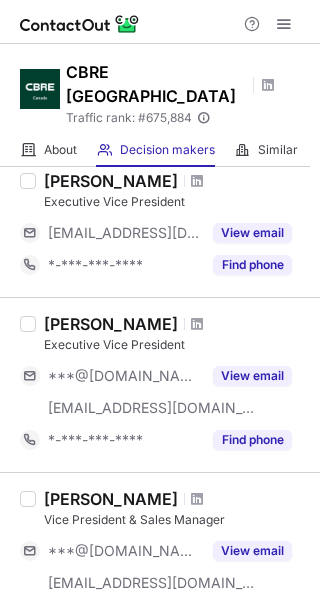 click on "[PERSON_NAME]" at bounding box center (111, 324) 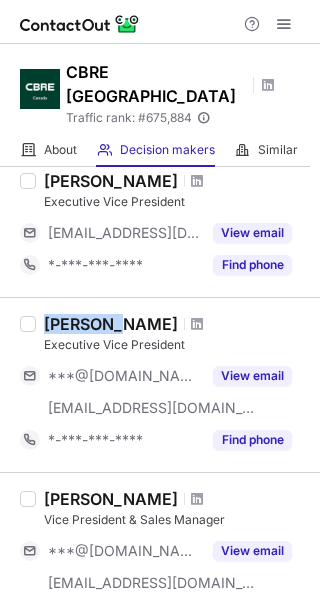 click on "[PERSON_NAME]" at bounding box center [111, 324] 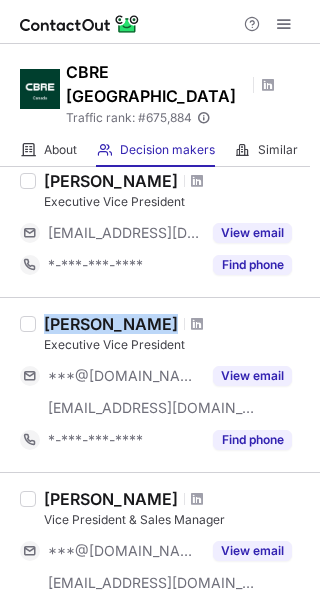 click on "[PERSON_NAME]" at bounding box center (111, 324) 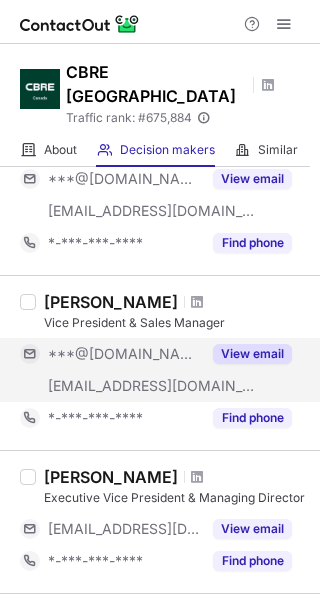 scroll, scrollTop: 300, scrollLeft: 0, axis: vertical 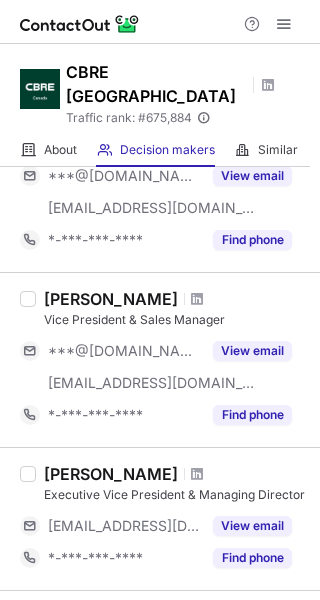 click on "[PERSON_NAME]" at bounding box center [111, 299] 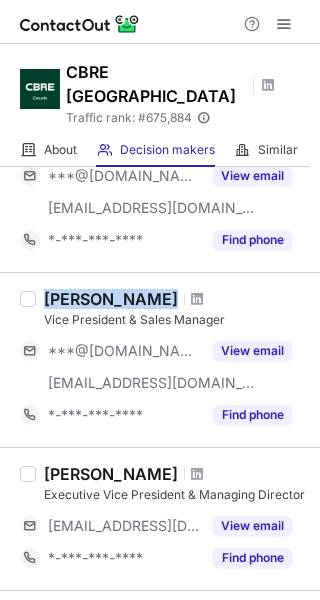 click on "[PERSON_NAME]" at bounding box center [111, 299] 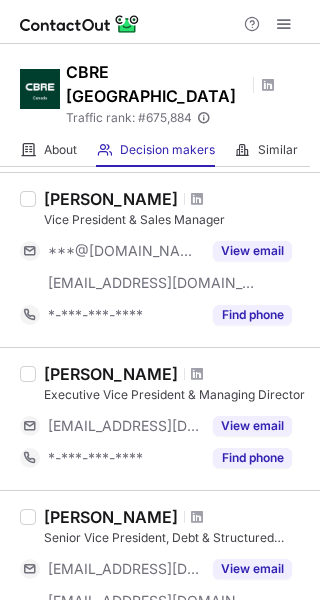 click on "[PERSON_NAME]" at bounding box center (111, 374) 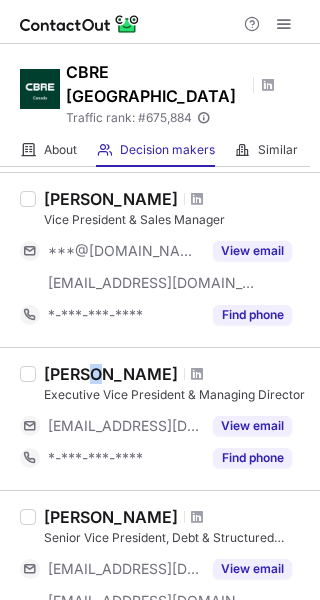 click on "[PERSON_NAME]" at bounding box center (111, 374) 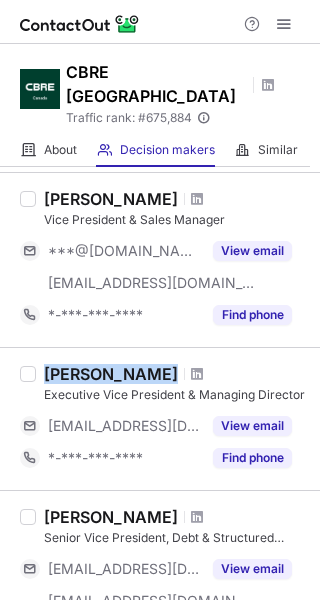 click on "[PERSON_NAME]" at bounding box center [111, 374] 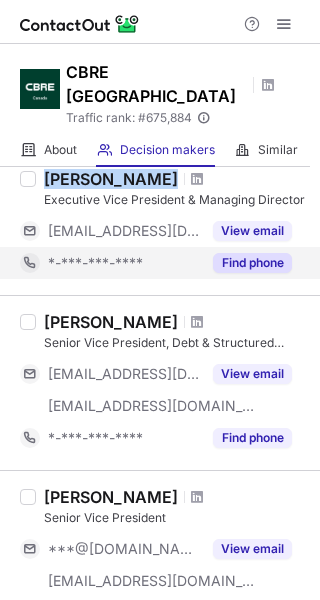 scroll, scrollTop: 600, scrollLeft: 0, axis: vertical 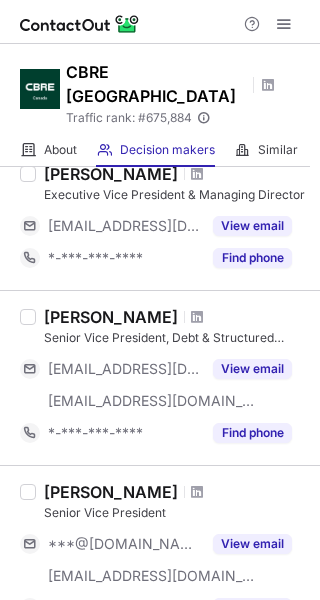 click on "[PERSON_NAME]" at bounding box center [111, 317] 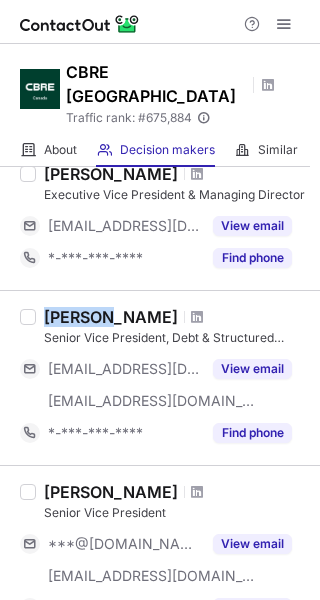 click on "[PERSON_NAME]" at bounding box center (111, 317) 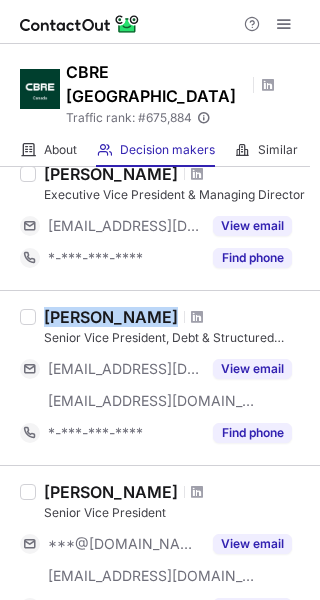 click on "[PERSON_NAME]" at bounding box center (111, 317) 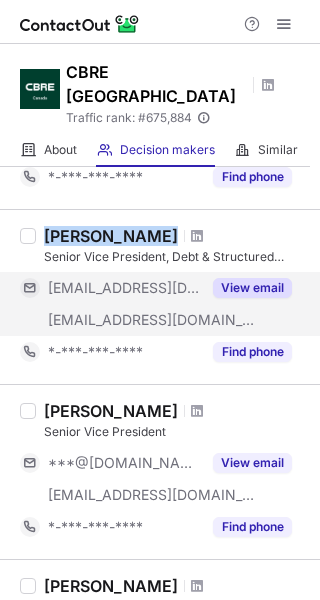 scroll, scrollTop: 800, scrollLeft: 0, axis: vertical 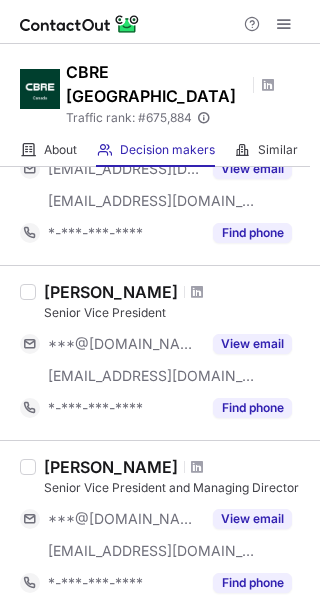 click on "[PERSON_NAME]" at bounding box center (111, 292) 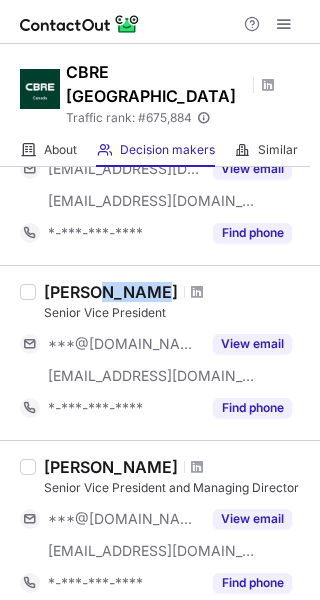 click on "[PERSON_NAME]" at bounding box center [111, 292] 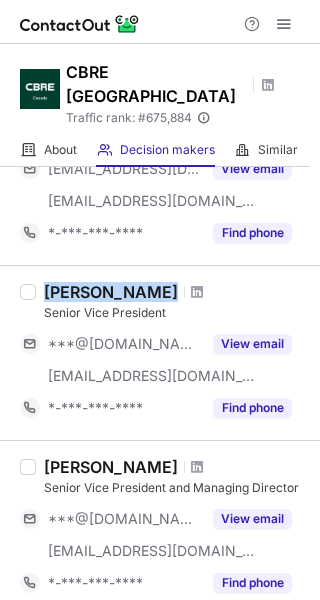 click on "[PERSON_NAME]" at bounding box center (111, 292) 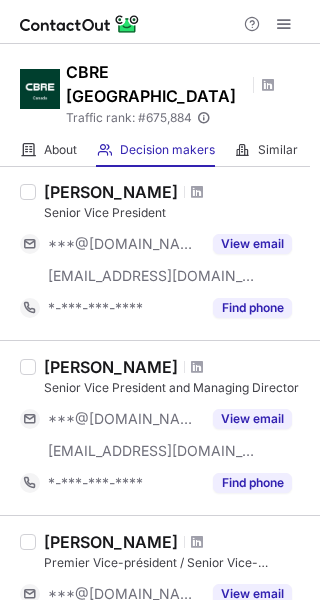 click on "[PERSON_NAME]" at bounding box center (111, 367) 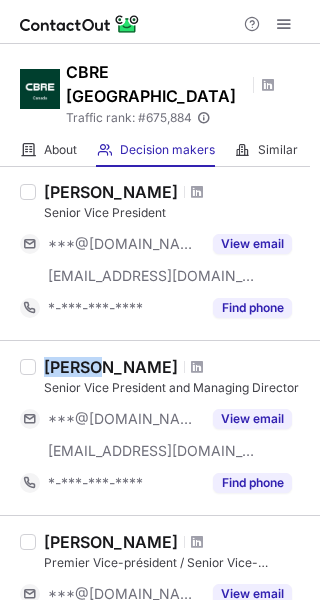 click on "[PERSON_NAME]" at bounding box center (111, 367) 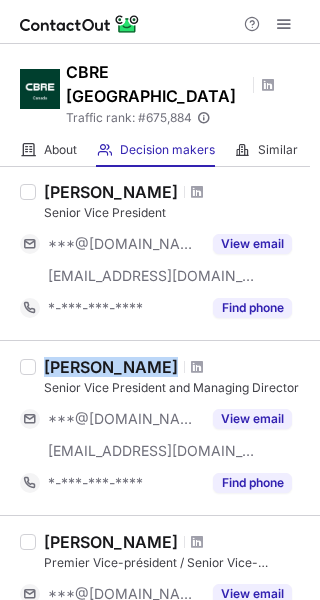 click on "[PERSON_NAME]" at bounding box center [111, 367] 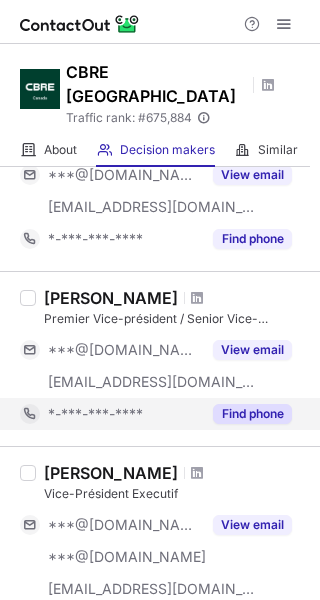scroll, scrollTop: 1200, scrollLeft: 0, axis: vertical 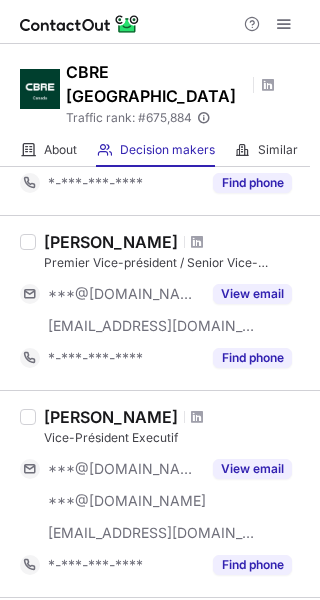 click on "[PERSON_NAME]" at bounding box center [111, 242] 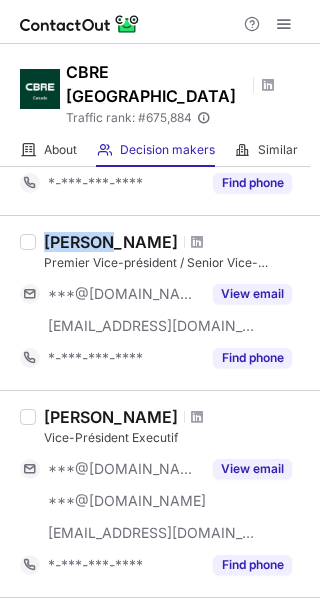 click on "[PERSON_NAME]" at bounding box center [111, 242] 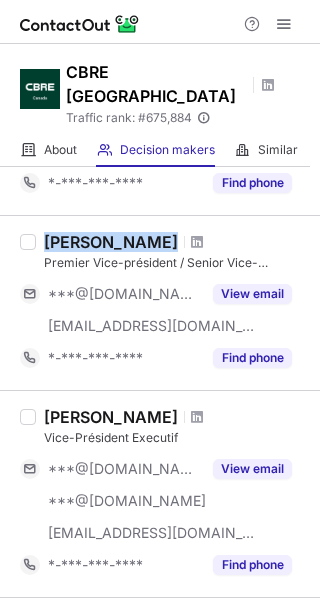 click on "[PERSON_NAME]" at bounding box center (111, 242) 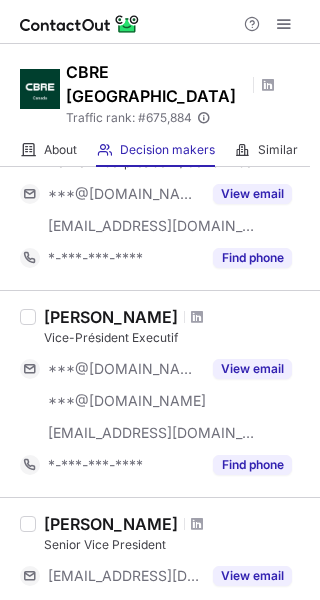 click on "[PERSON_NAME]" at bounding box center [111, 317] 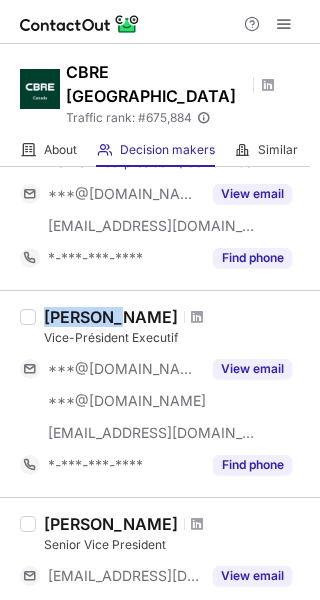 click on "[PERSON_NAME]" at bounding box center [111, 317] 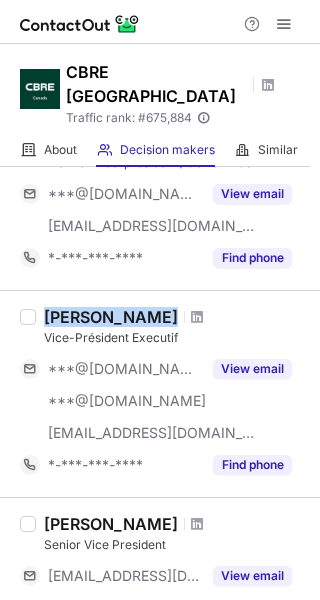 click on "[PERSON_NAME]" at bounding box center (111, 317) 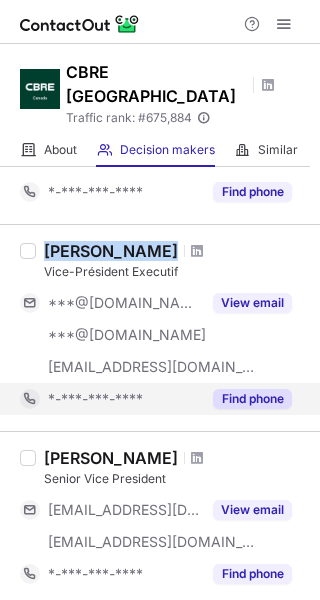scroll, scrollTop: 1400, scrollLeft: 0, axis: vertical 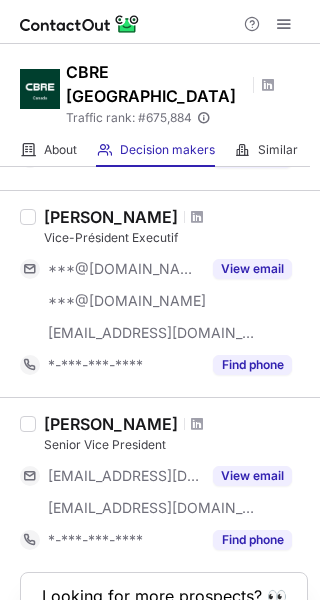 click on "[PERSON_NAME]" at bounding box center (111, 424) 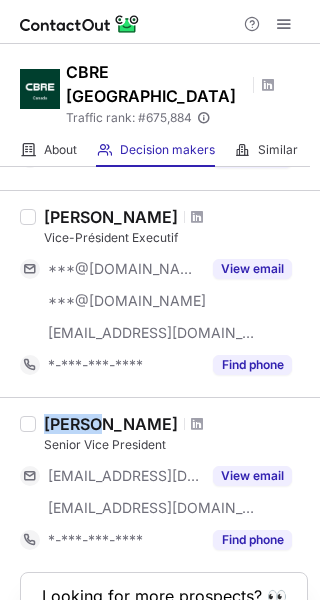 click on "[PERSON_NAME]" at bounding box center [111, 424] 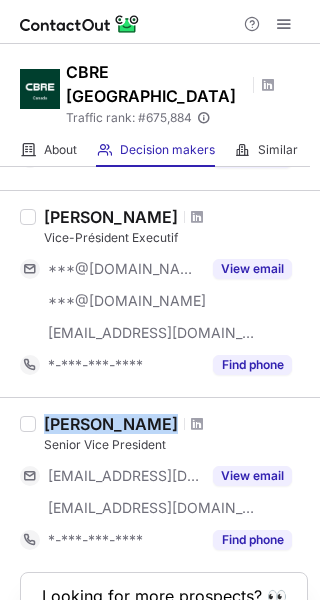 click on "[PERSON_NAME]" at bounding box center (111, 424) 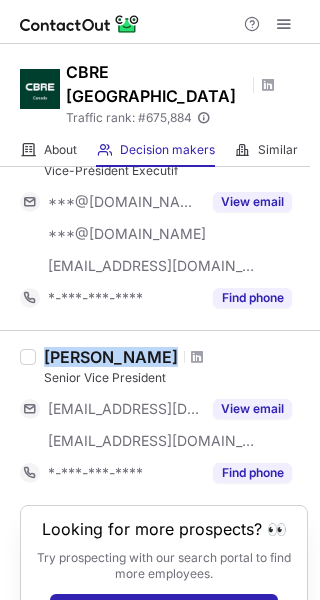 scroll, scrollTop: 1500, scrollLeft: 0, axis: vertical 